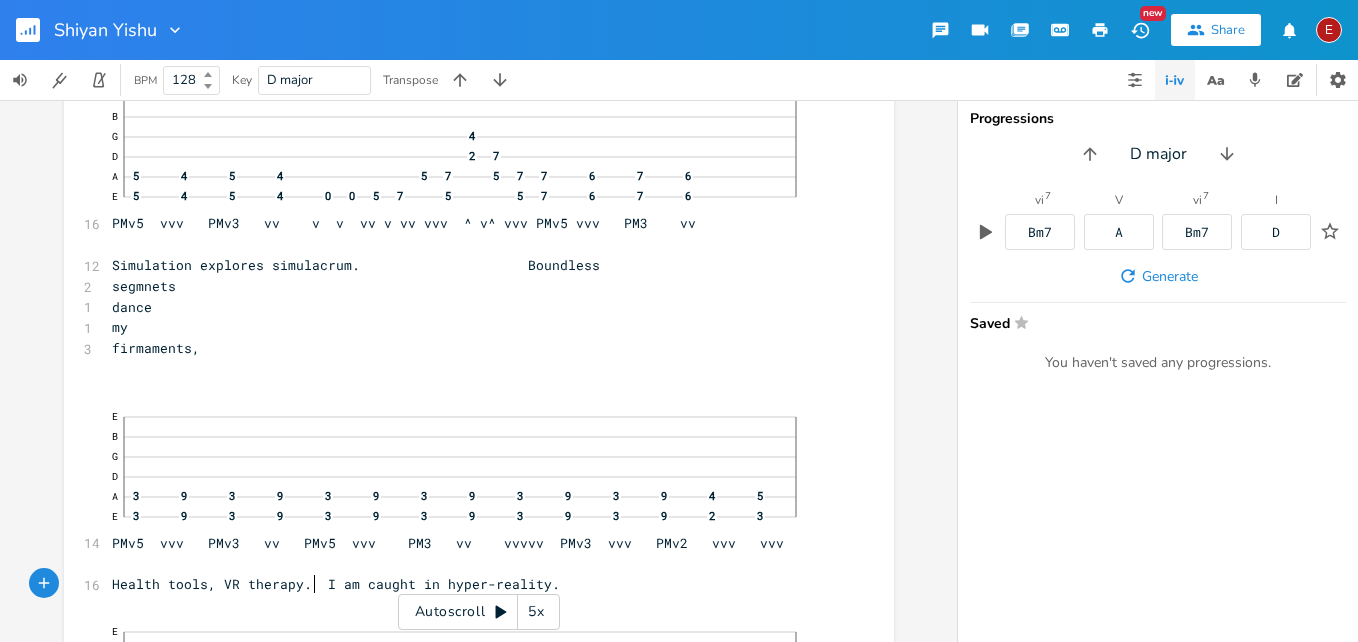 click on "Health tools, VR therapy.  I am caught in hyper-reality." at bounding box center (336, 584) 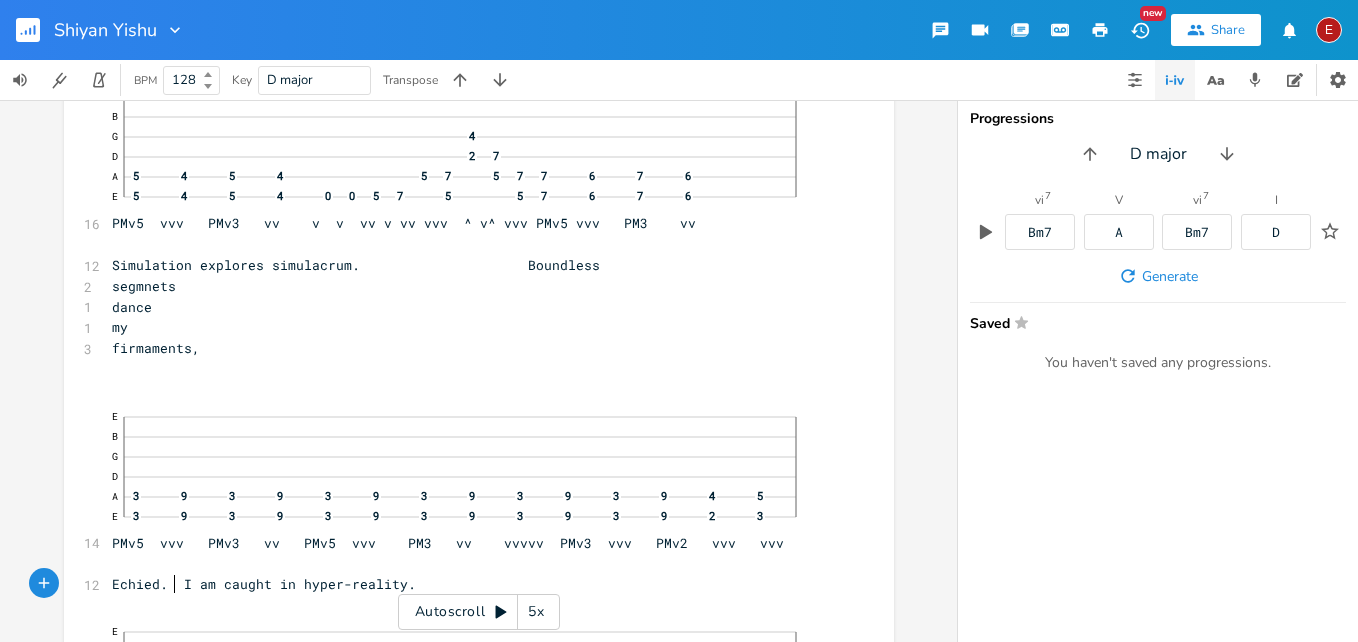 type on "Echied" 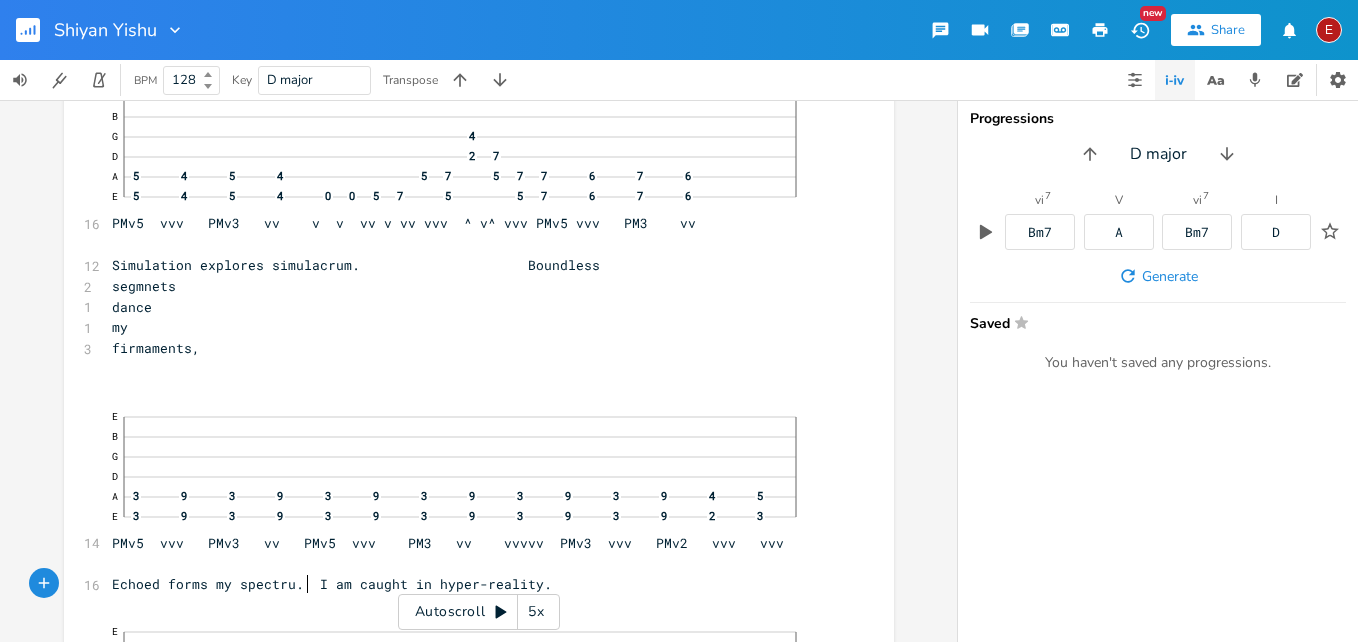scroll, scrollTop: 0, scrollLeft: 140, axis: horizontal 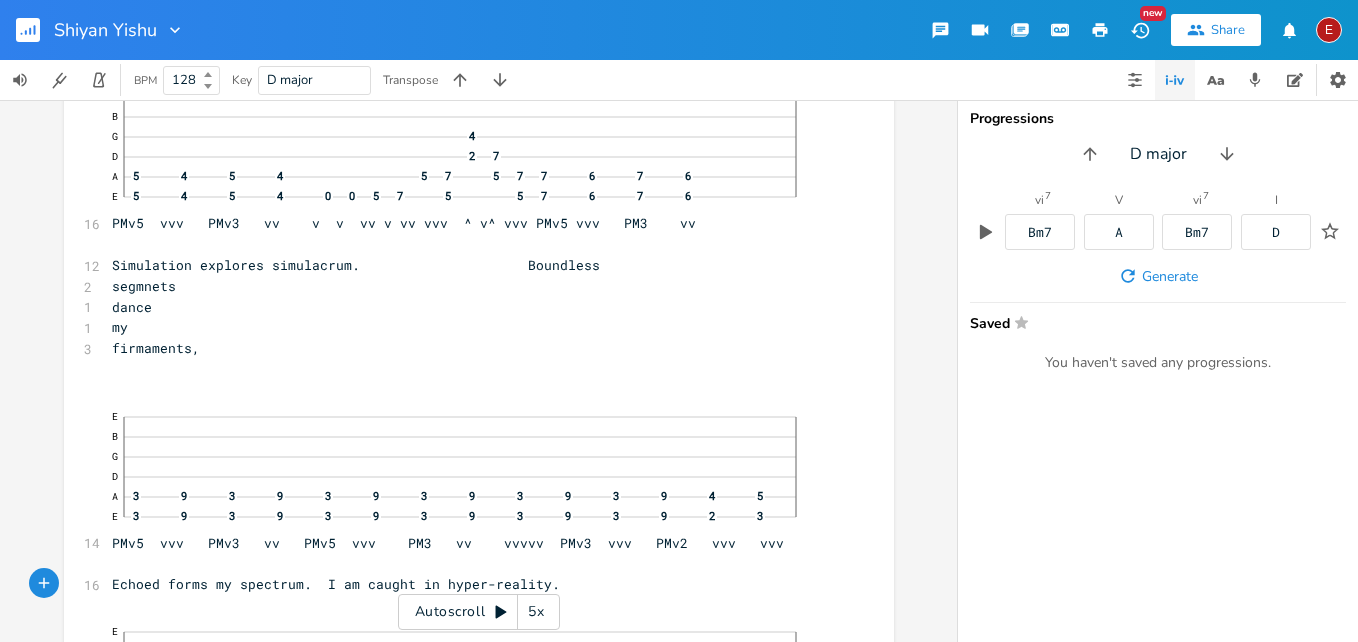 type on "oed forms my spectrum." 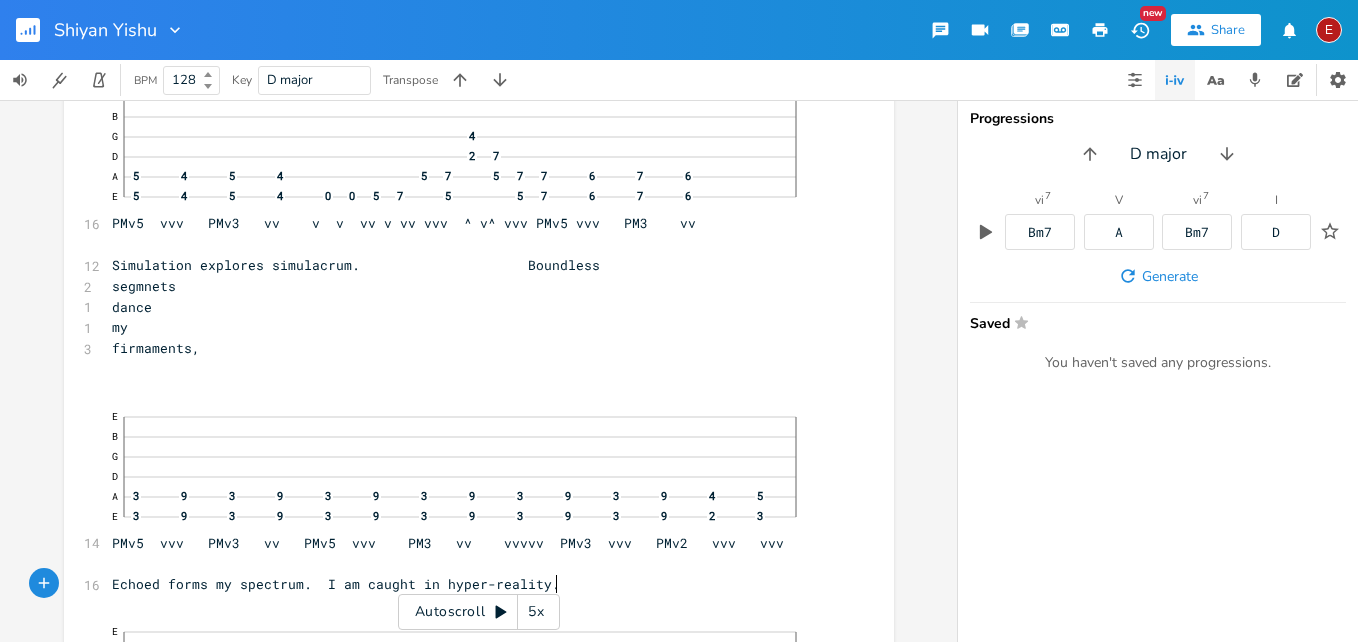 click on "Echoed forms my spectrum.  I am caught in hyper-reality." at bounding box center [336, 584] 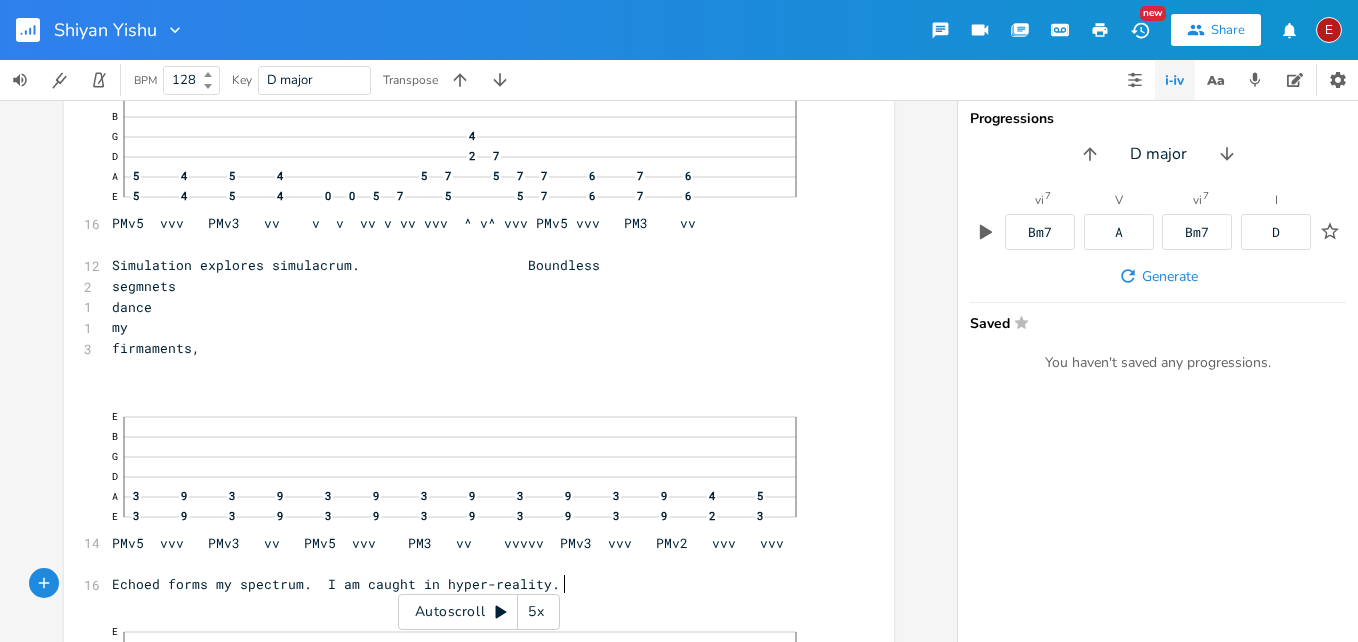 click on "Echoed forms my spectrum.  I am caught in hyper-reality." at bounding box center (336, 584) 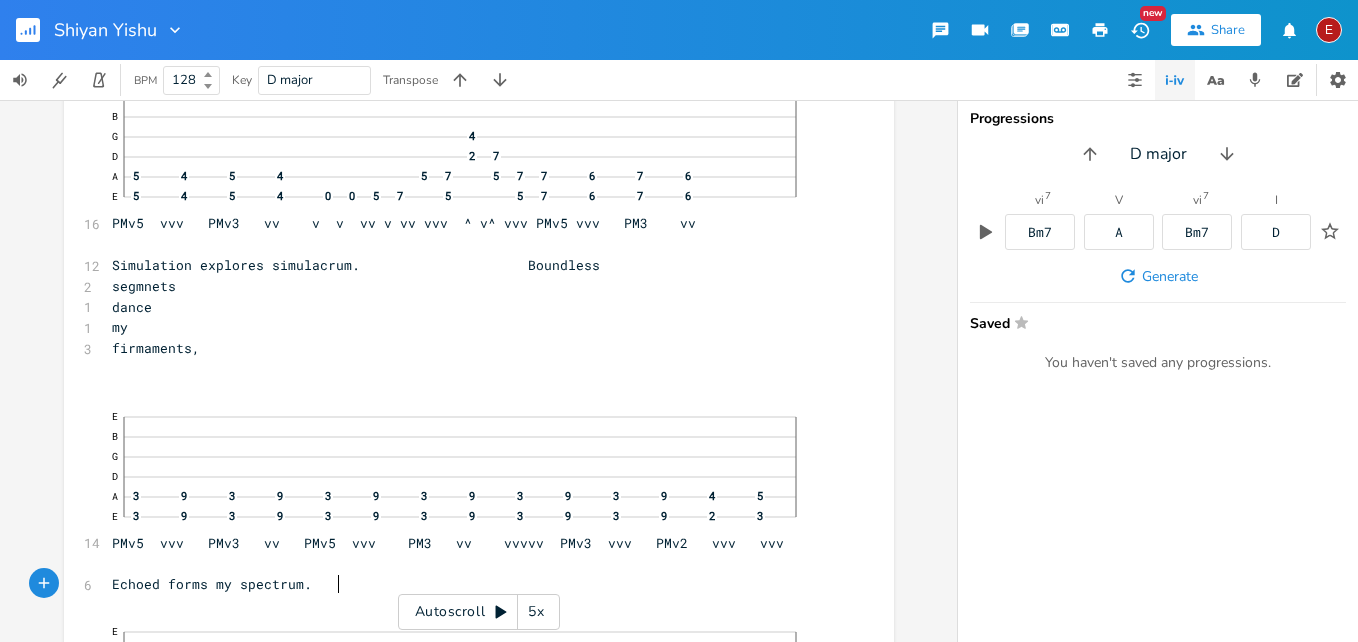click on "Echoed forms my spectrum." at bounding box center (469, 584) 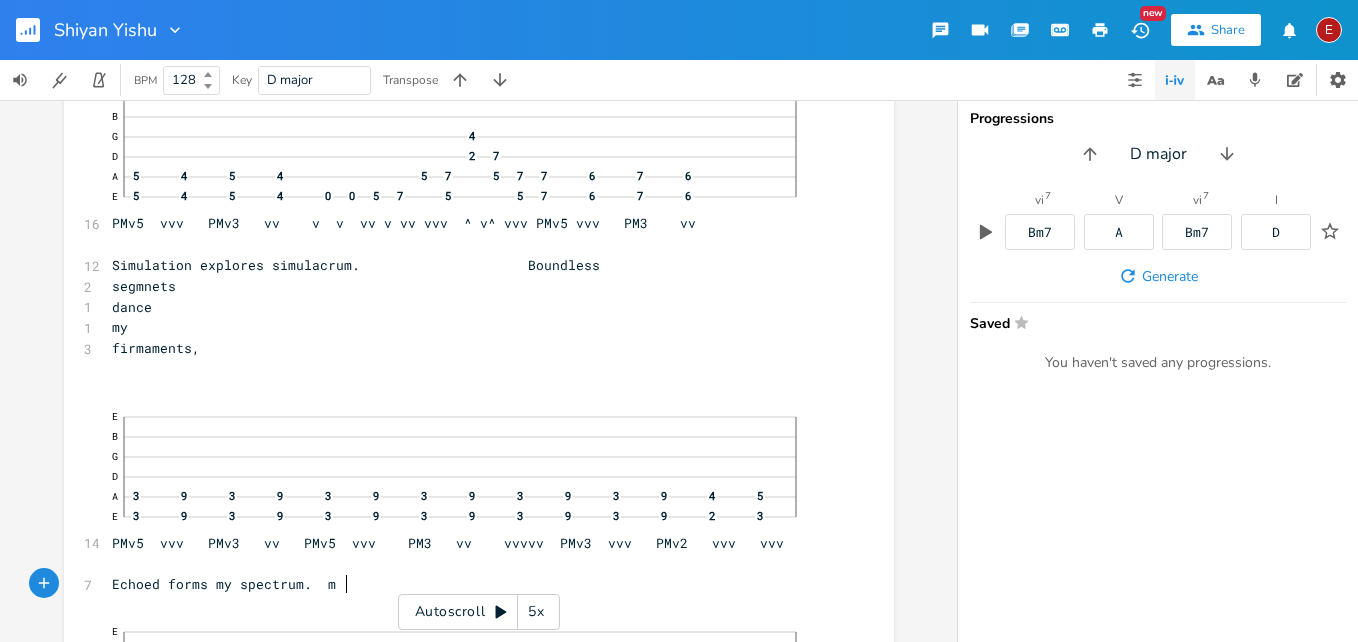 type on "my" 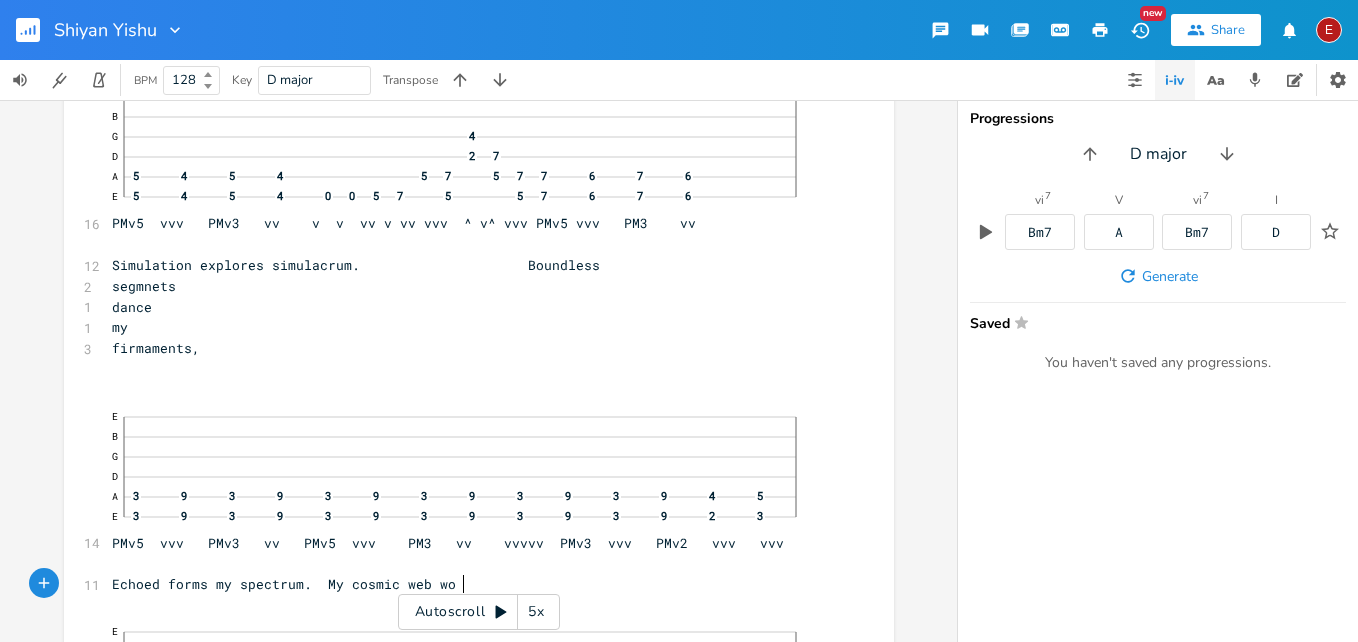 scroll, scrollTop: 0, scrollLeft: 112, axis: horizontal 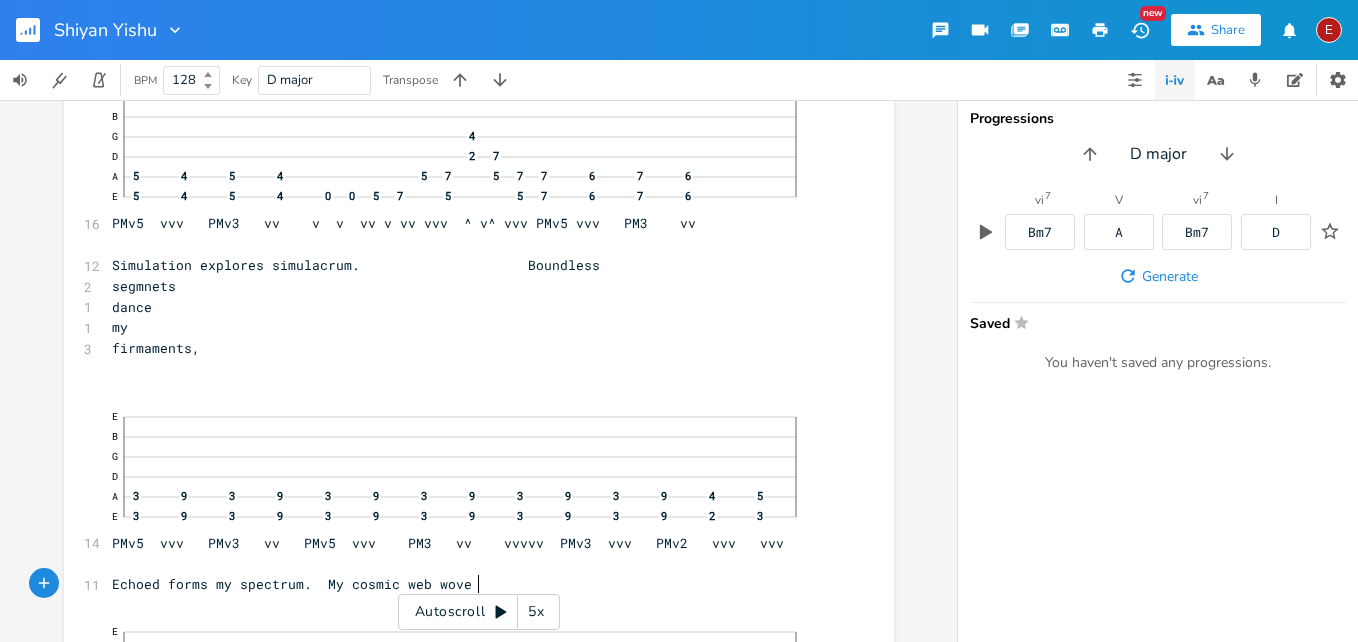 type on "My cosmic web woven" 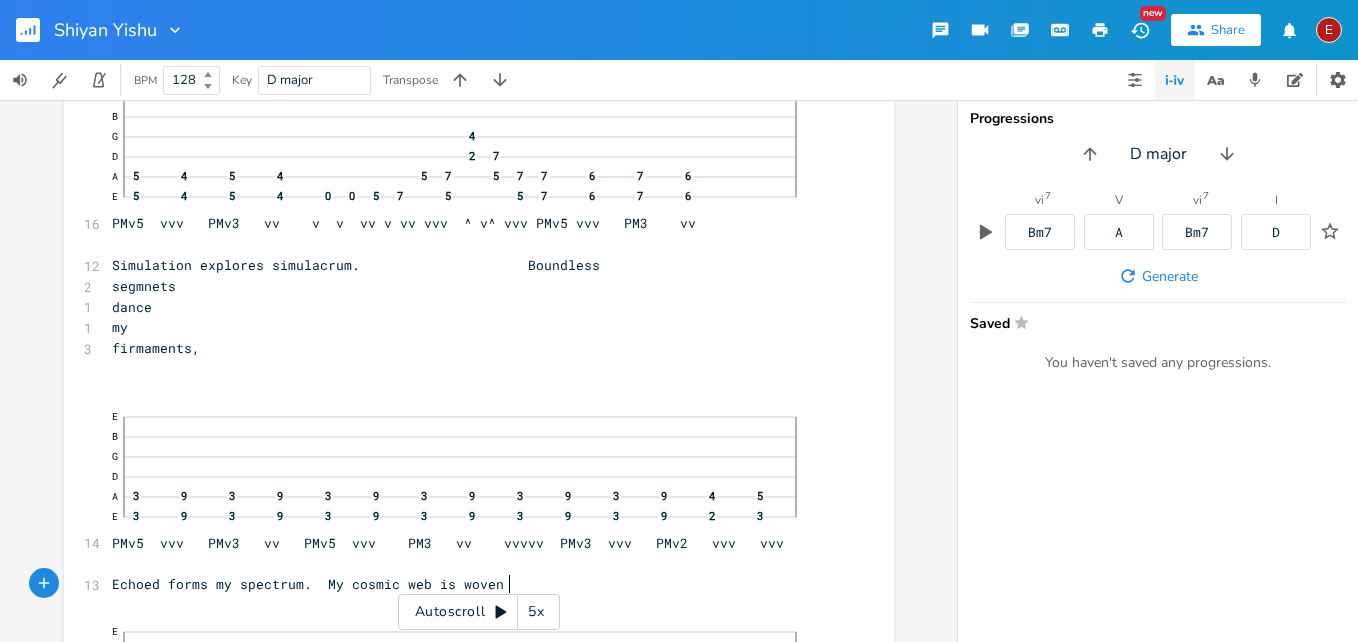 scroll, scrollTop: 0, scrollLeft: 56, axis: horizontal 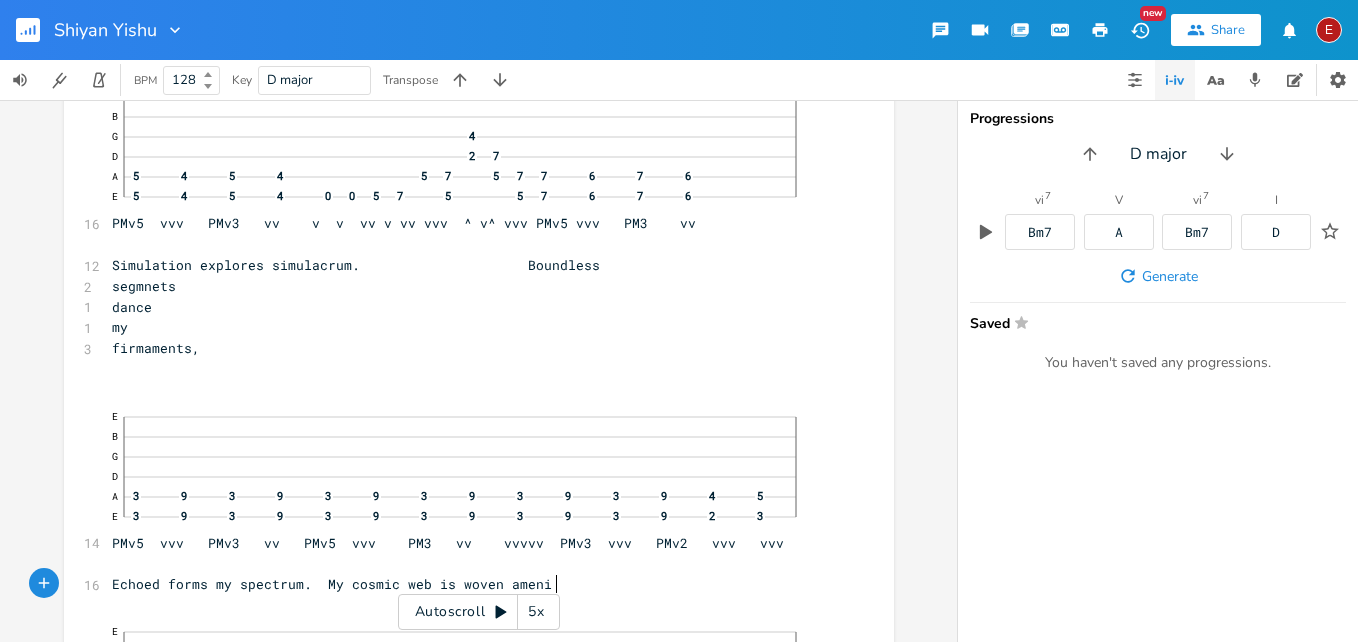 type on "is woven amenity" 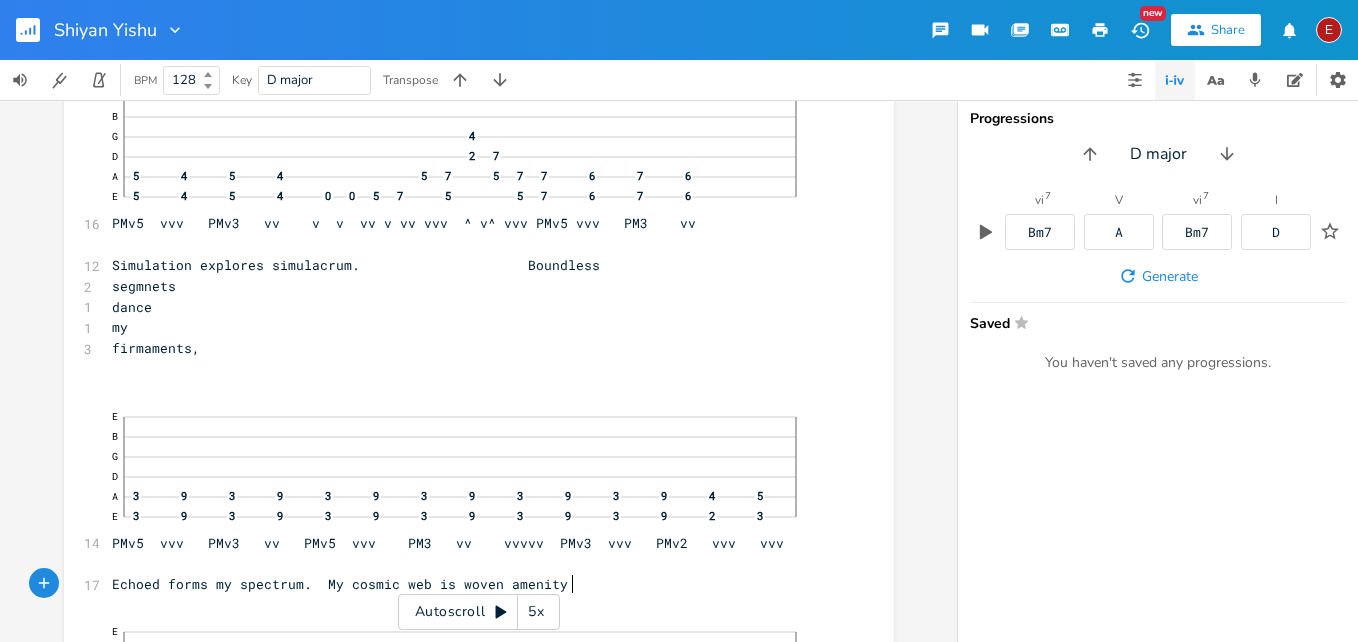scroll, scrollTop: 0, scrollLeft: 103, axis: horizontal 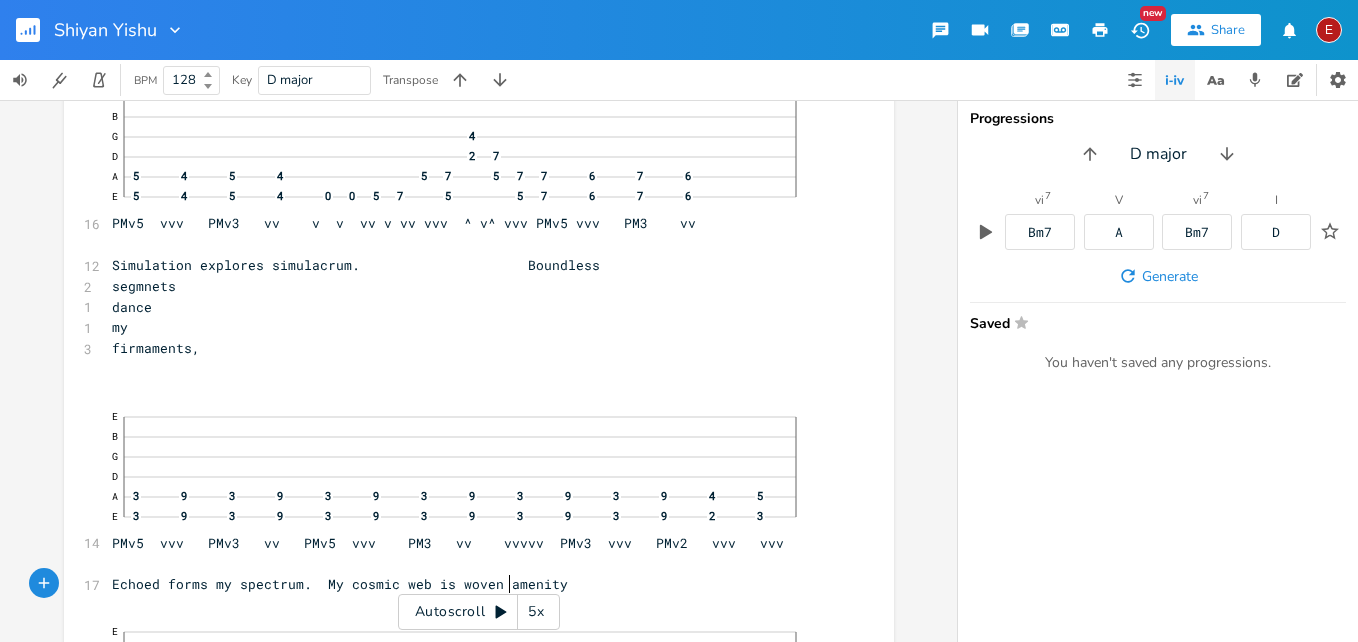 click on "Echoed forms my spectrum.  My cosmic web is woven amenity" at bounding box center [340, 584] 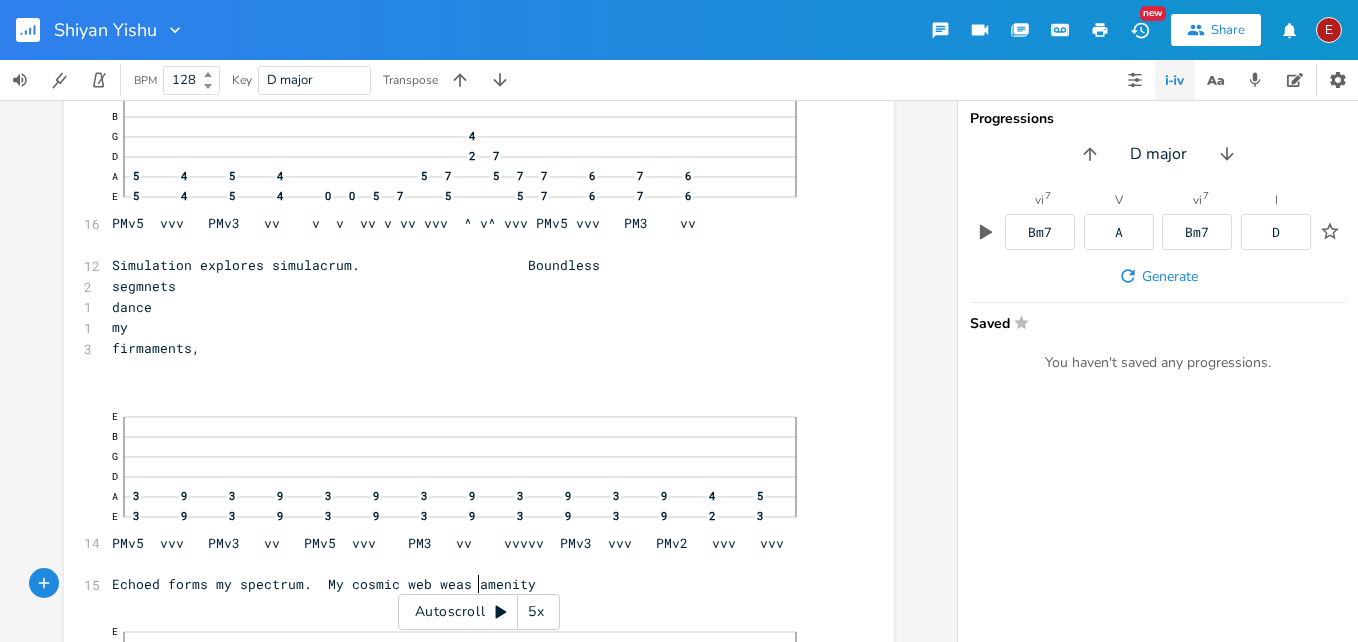 type on "wease" 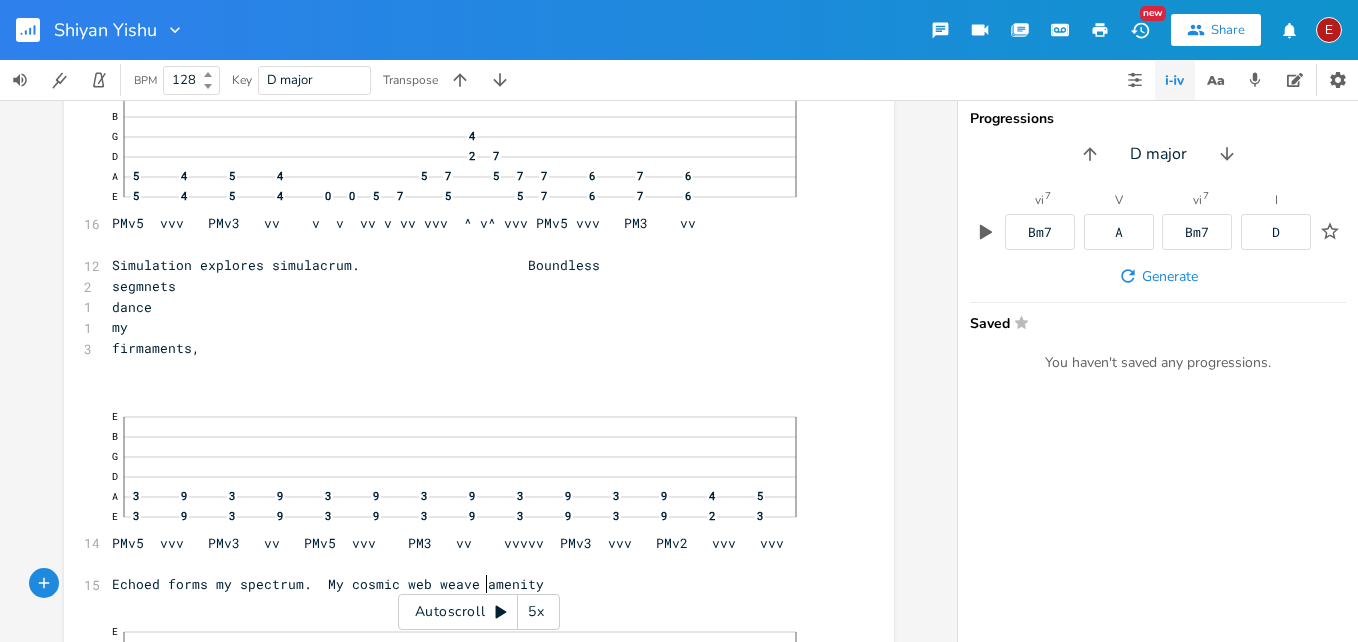 type on "ves" 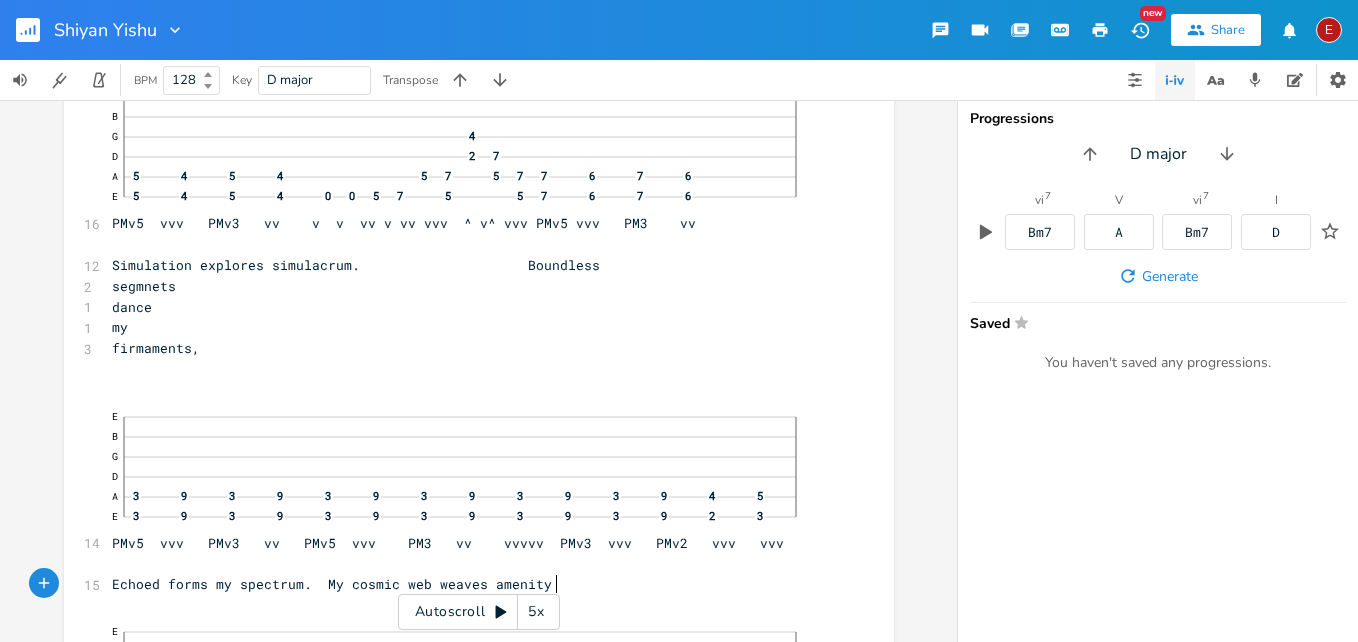 click on "Echoed forms my spectrum.  My cosmic web weaves amenity" at bounding box center (469, 584) 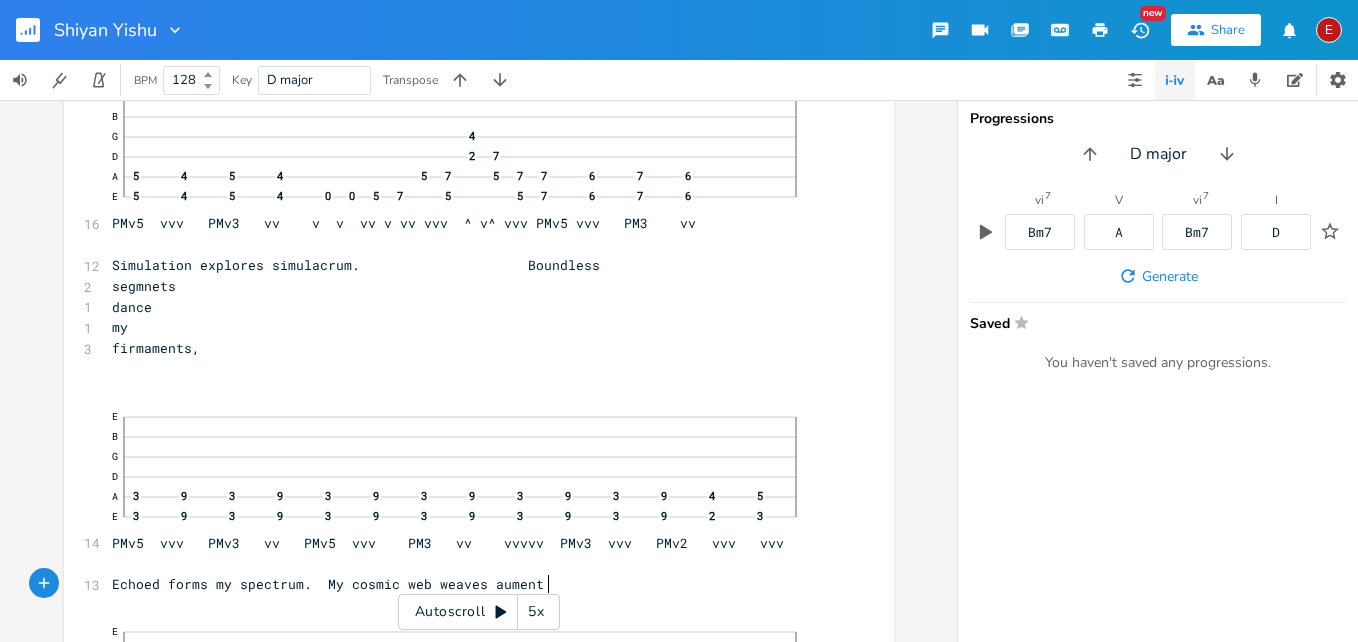 scroll, scrollTop: 0, scrollLeft: 51, axis: horizontal 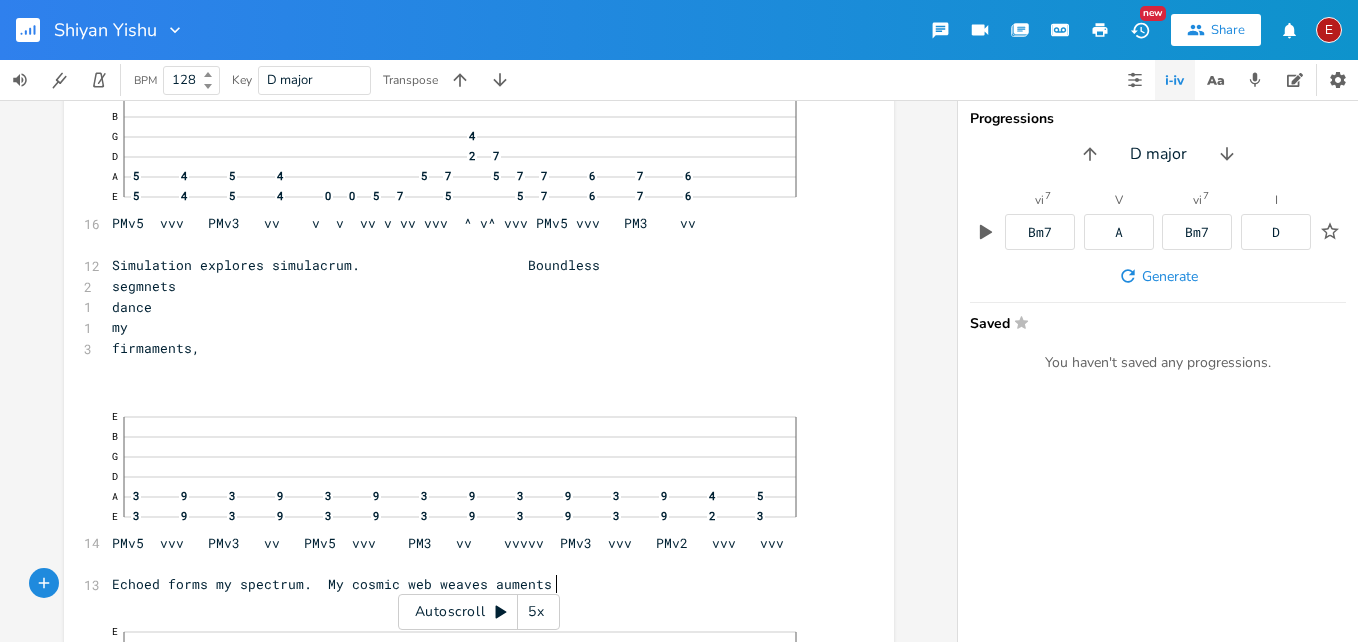 type on "auments." 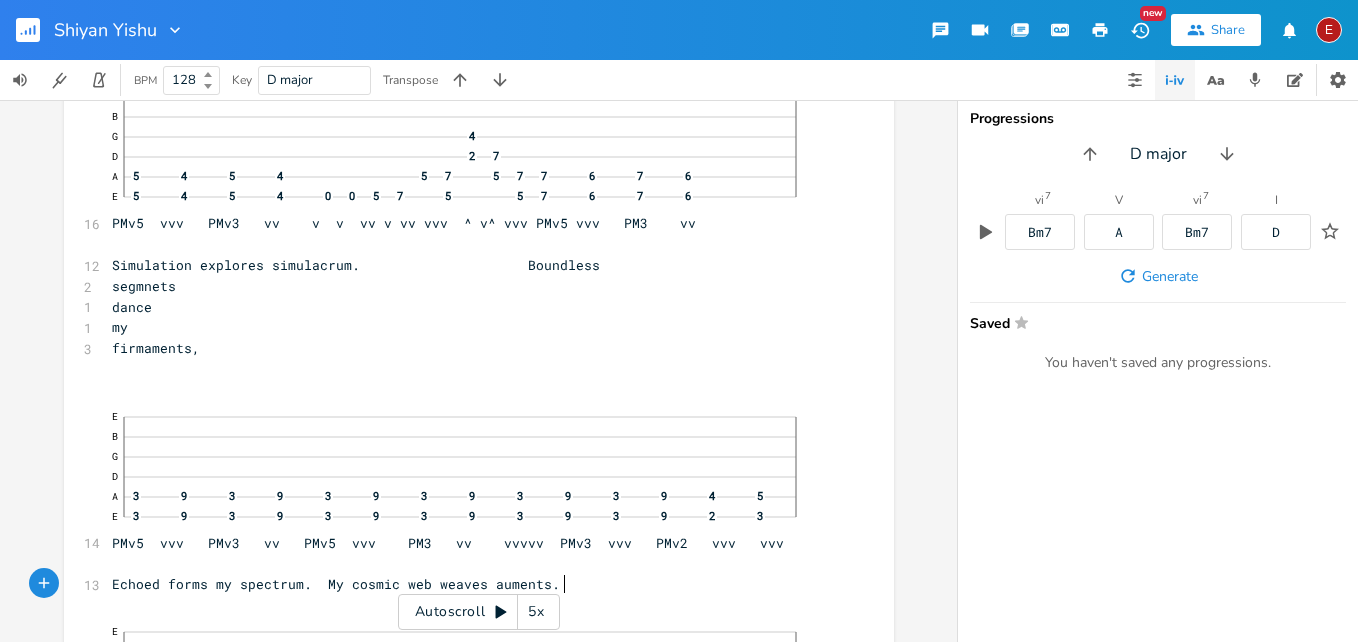 scroll, scrollTop: 0, scrollLeft: 53, axis: horizontal 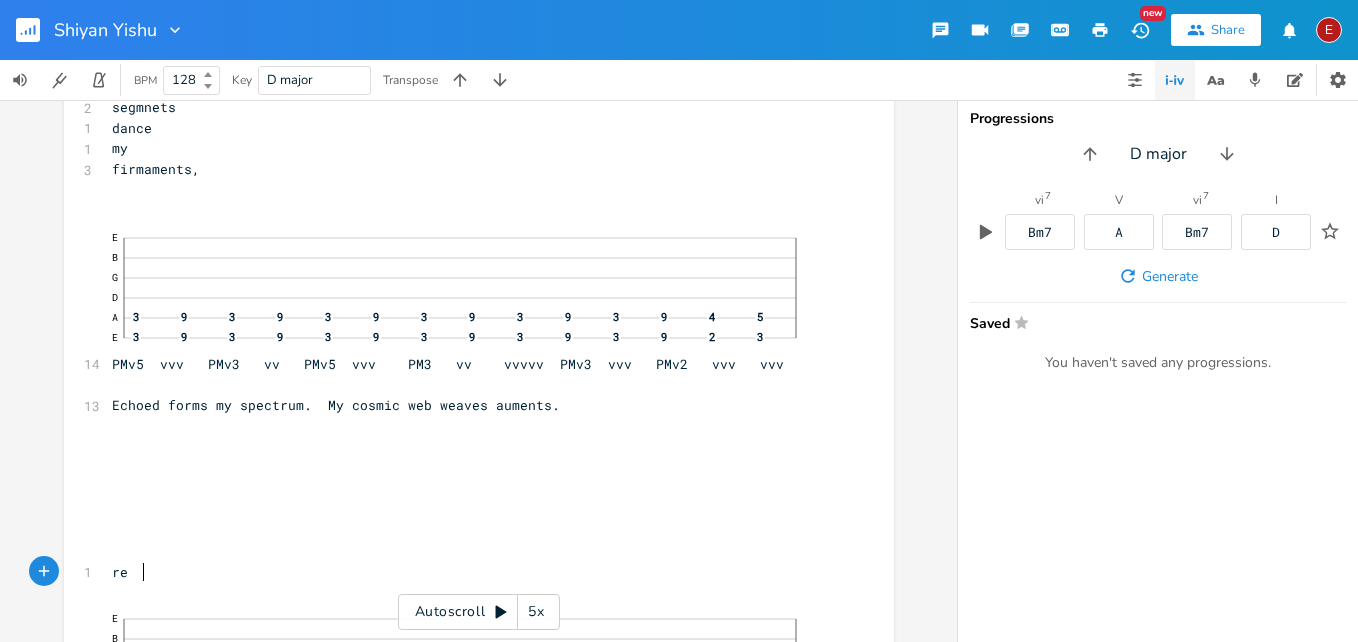 type on "rer" 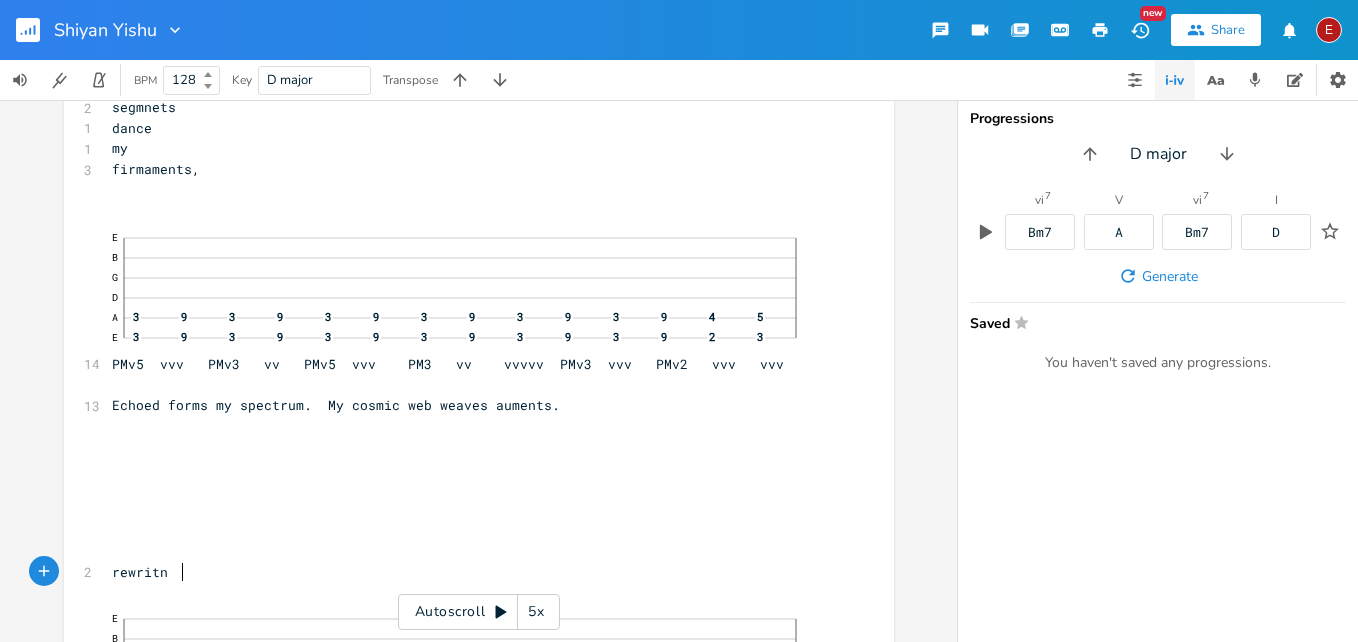 type on "writn=" 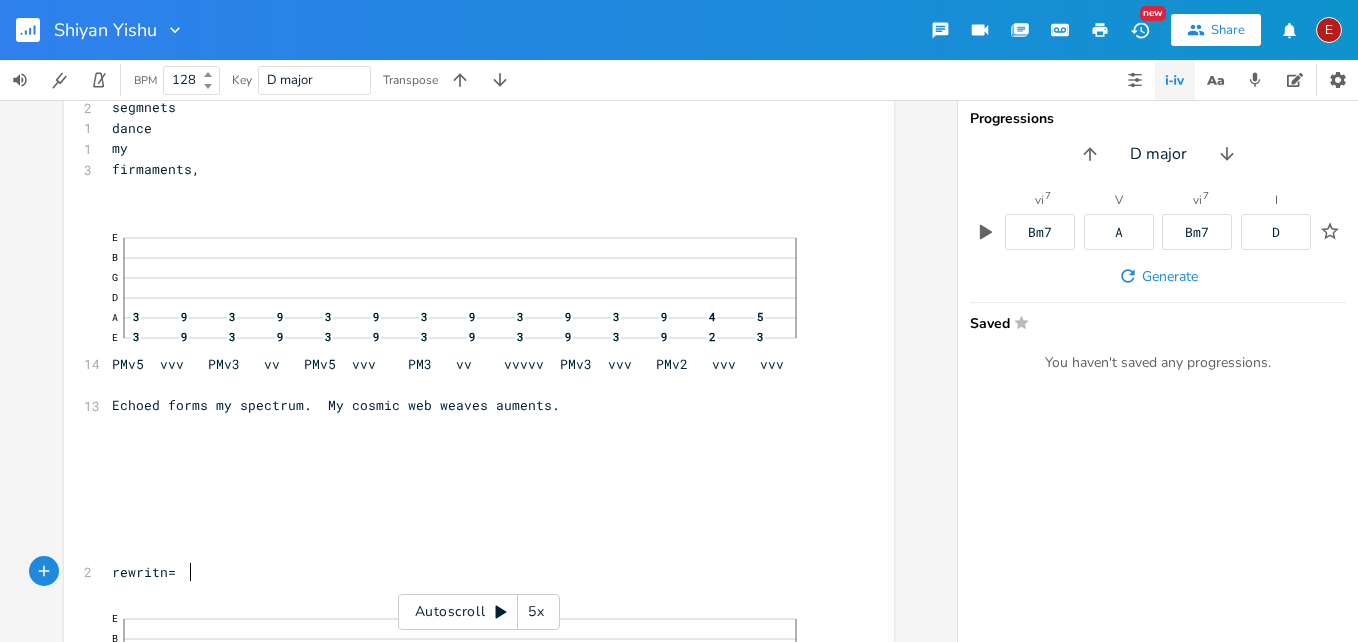 scroll, scrollTop: 0, scrollLeft: 38, axis: horizontal 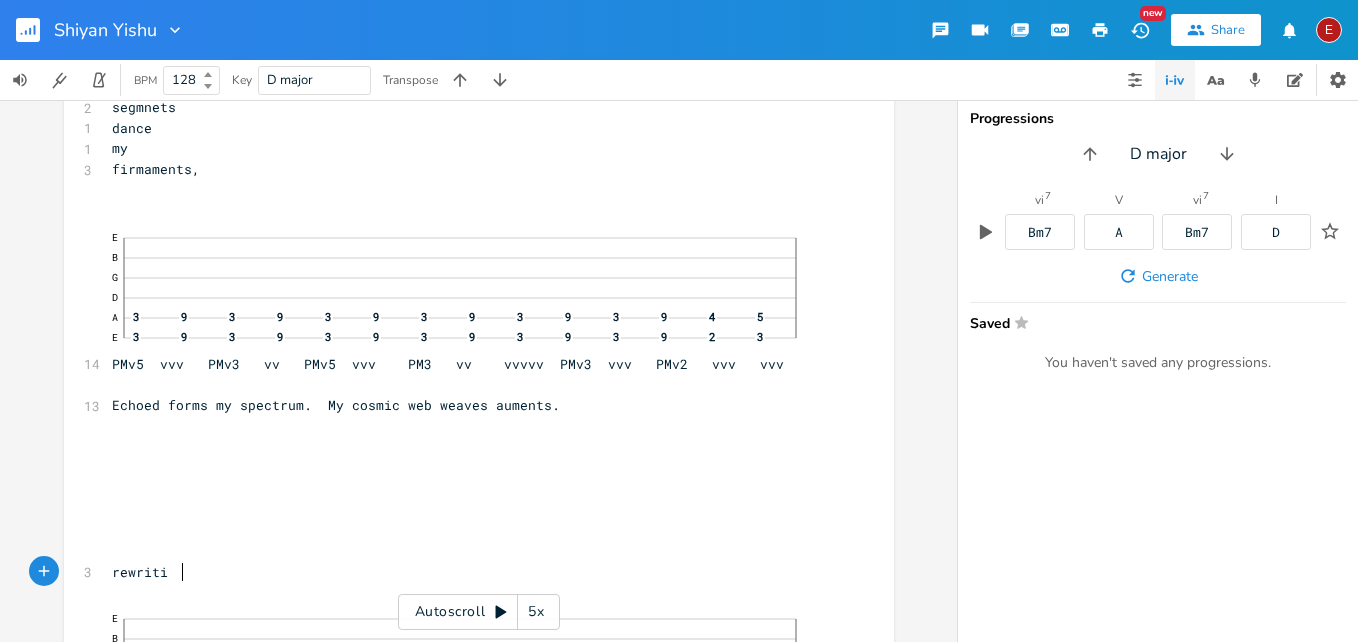 type on "in" 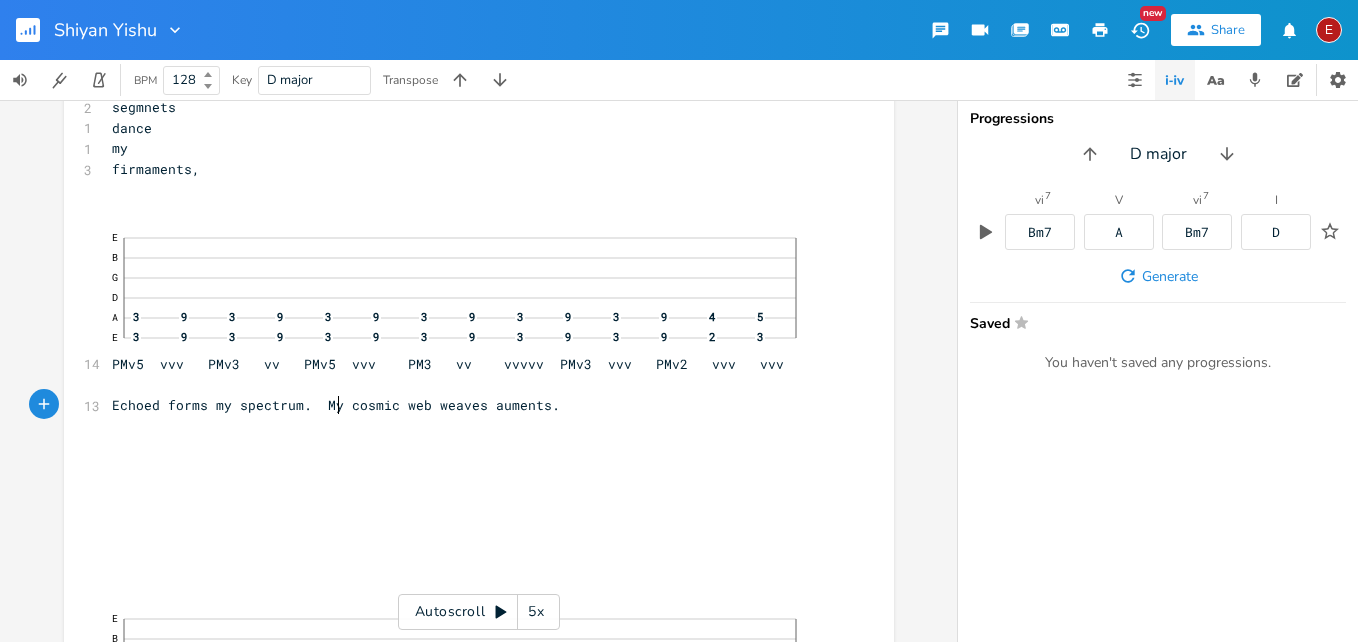 click on "Echoed forms my spectrum.  My cosmic web weaves auments." at bounding box center (336, 405) 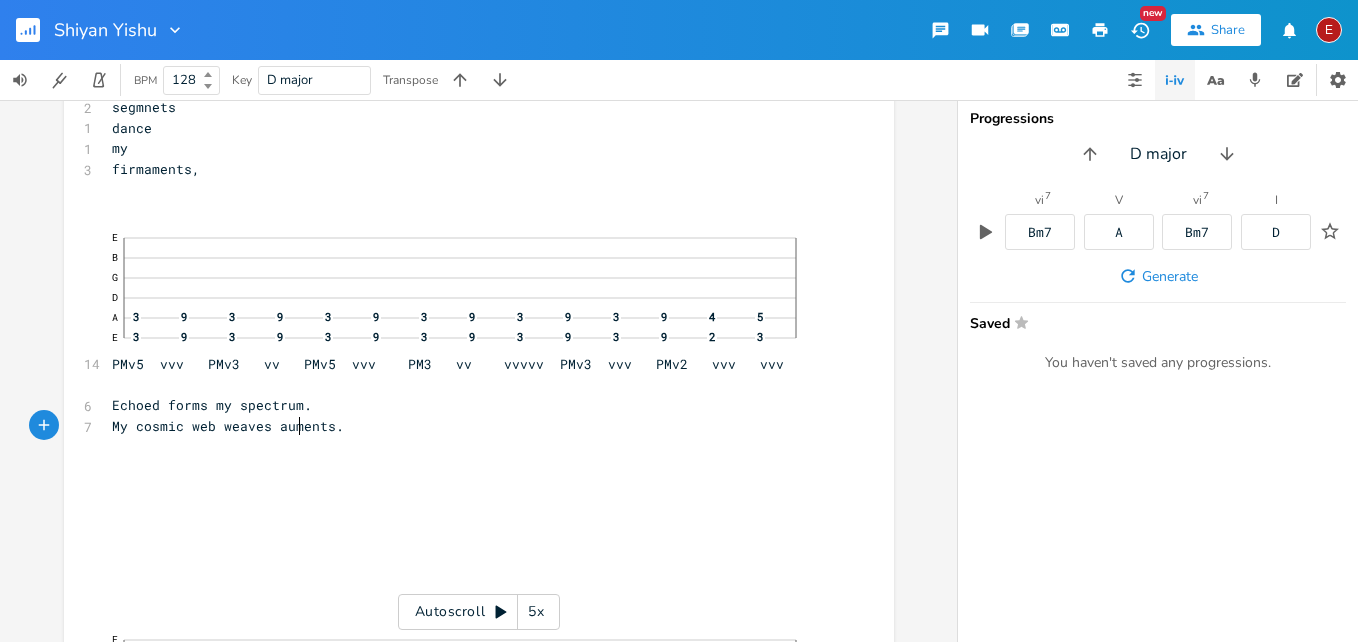 scroll, scrollTop: 0, scrollLeft: 74, axis: horizontal 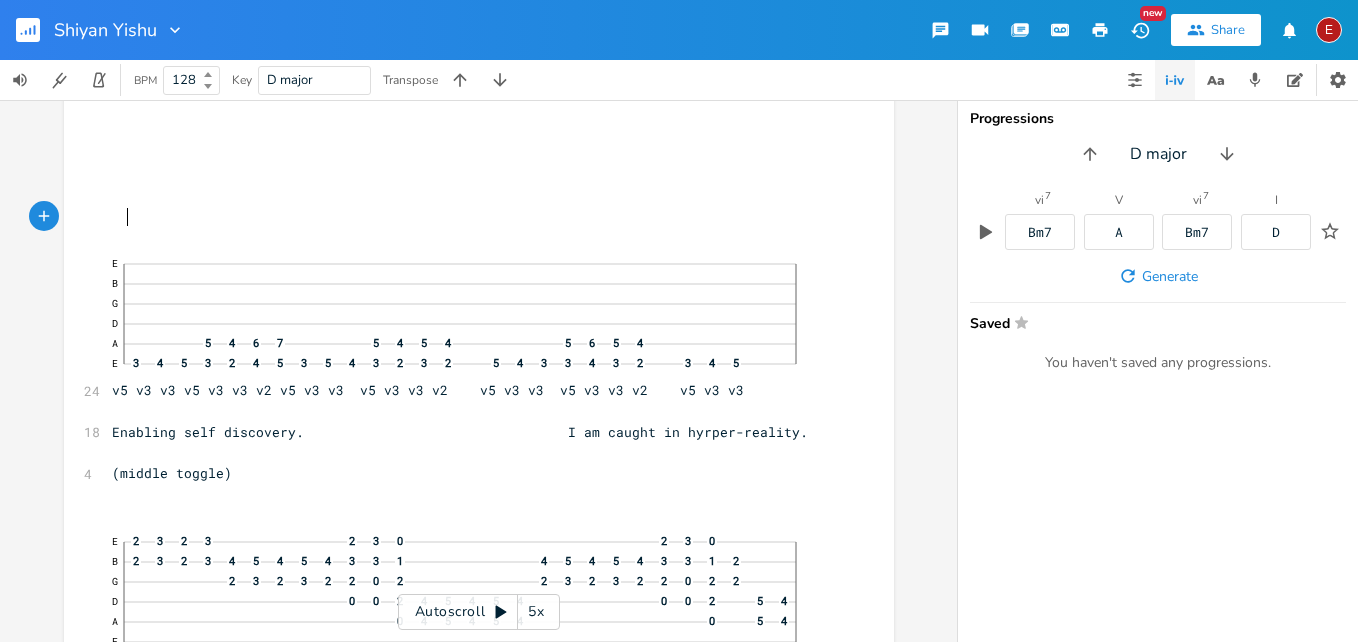 click at bounding box center [469, 216] 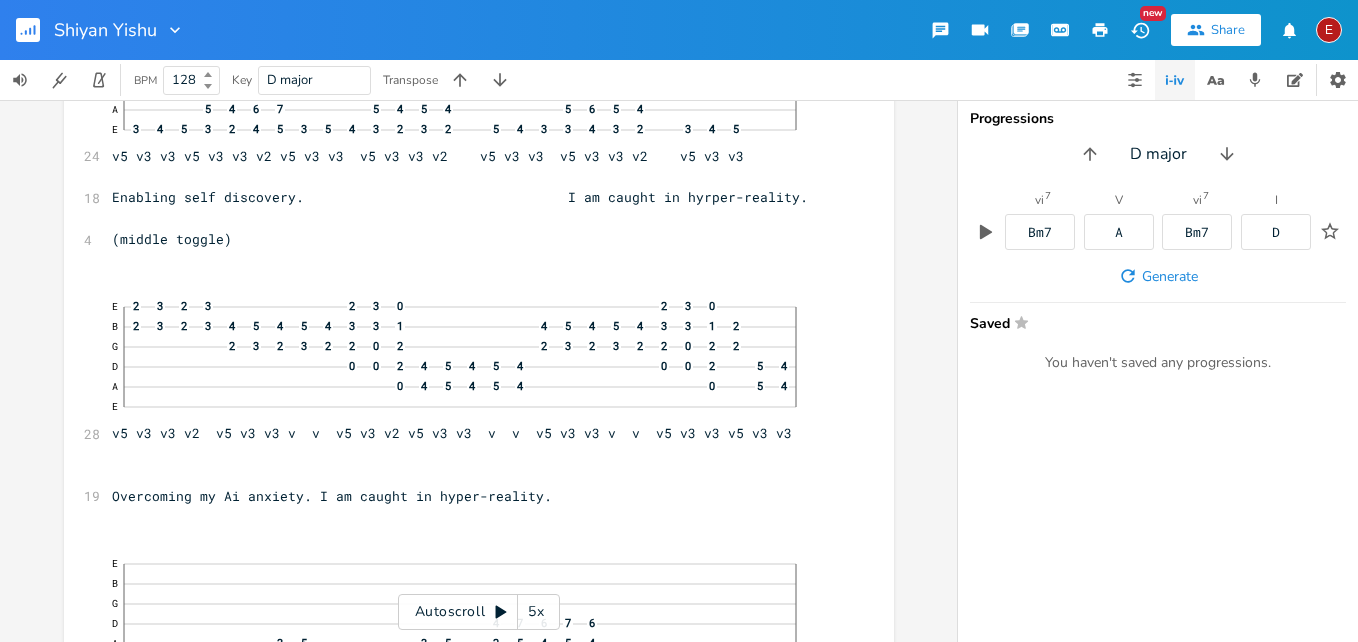 scroll, scrollTop: 3048, scrollLeft: 0, axis: vertical 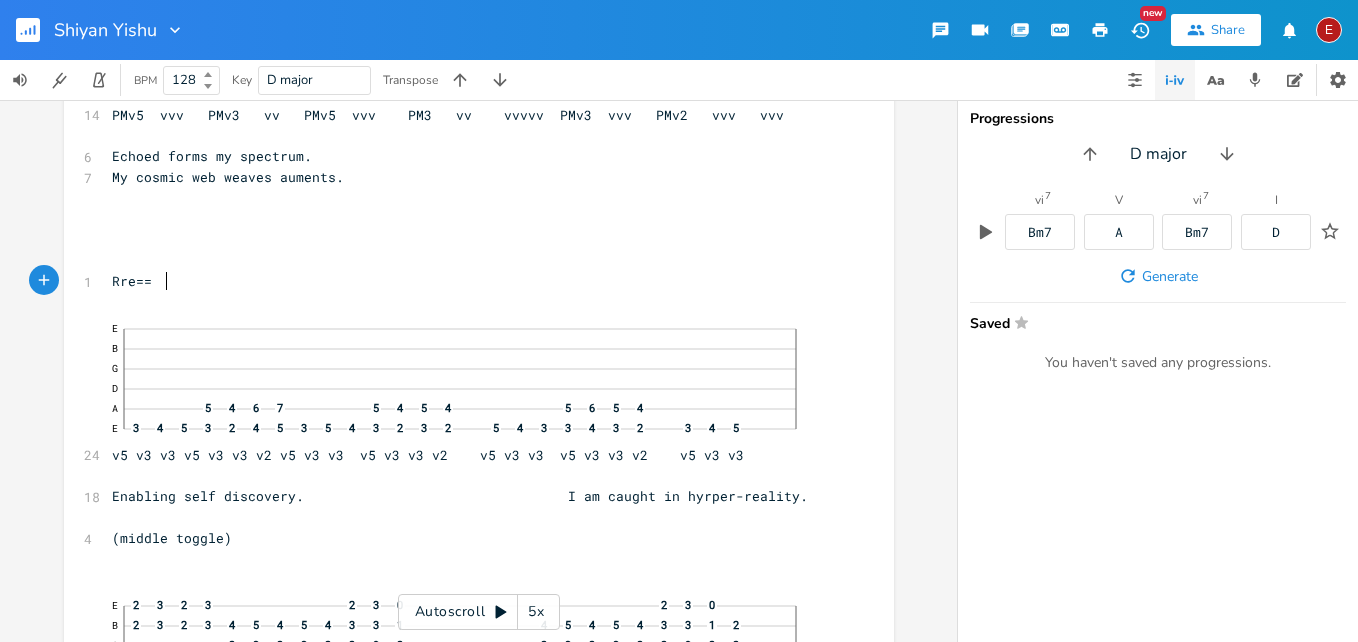 type on "Rre==" 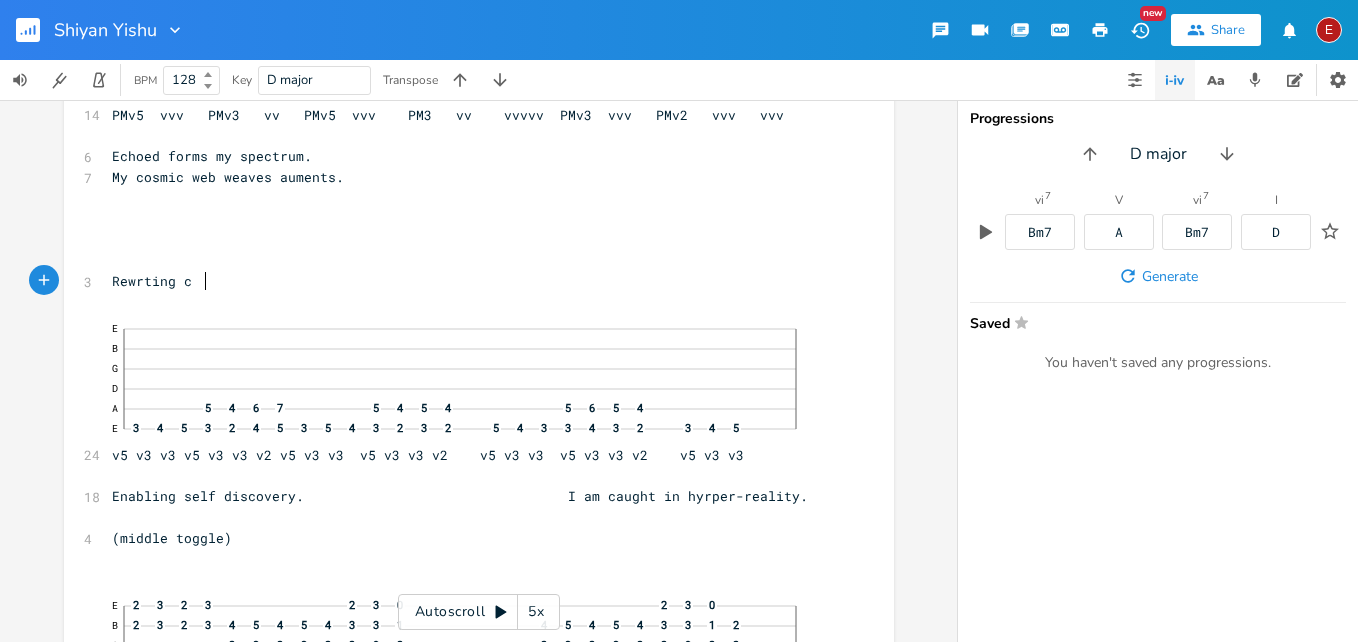 scroll, scrollTop: 0, scrollLeft: 62, axis: horizontal 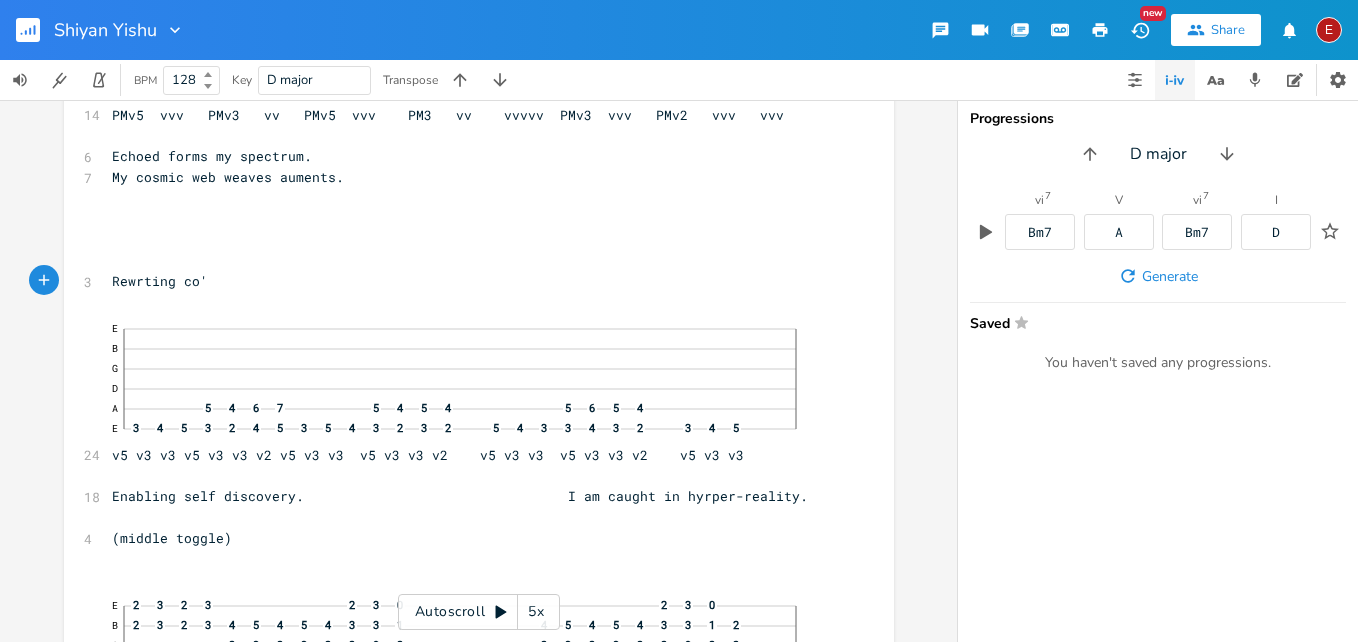 type on "ewrting co'd" 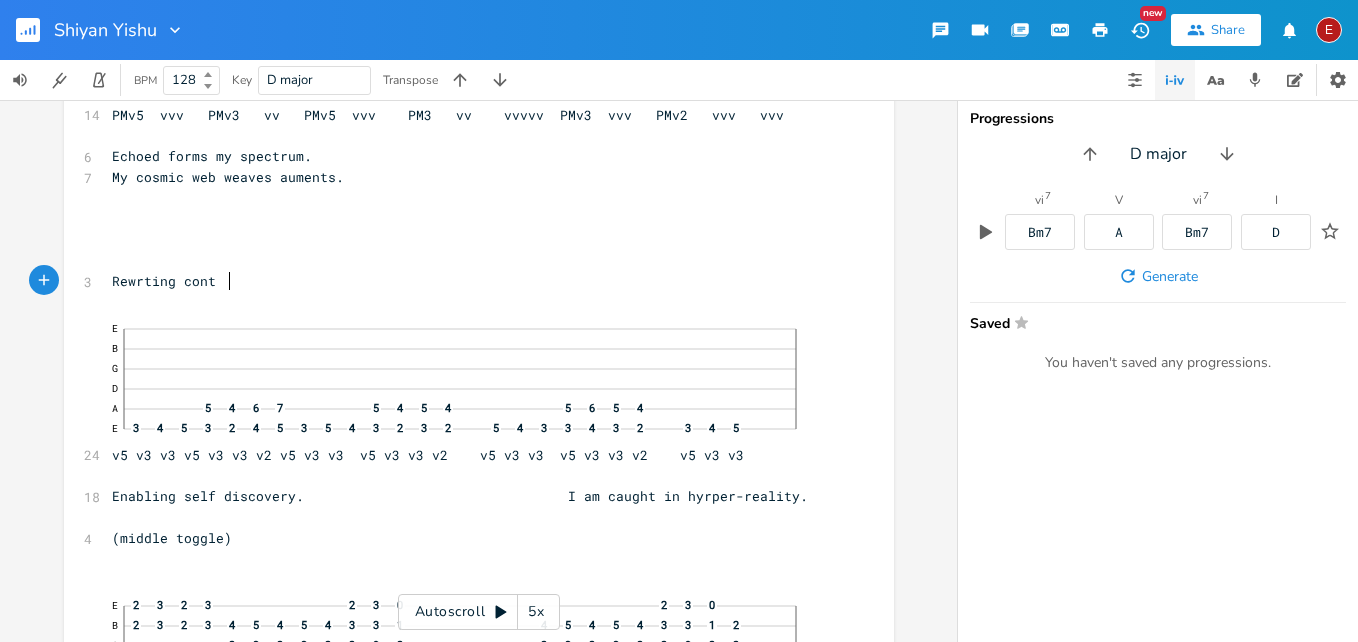scroll, scrollTop: 0, scrollLeft: 18, axis: horizontal 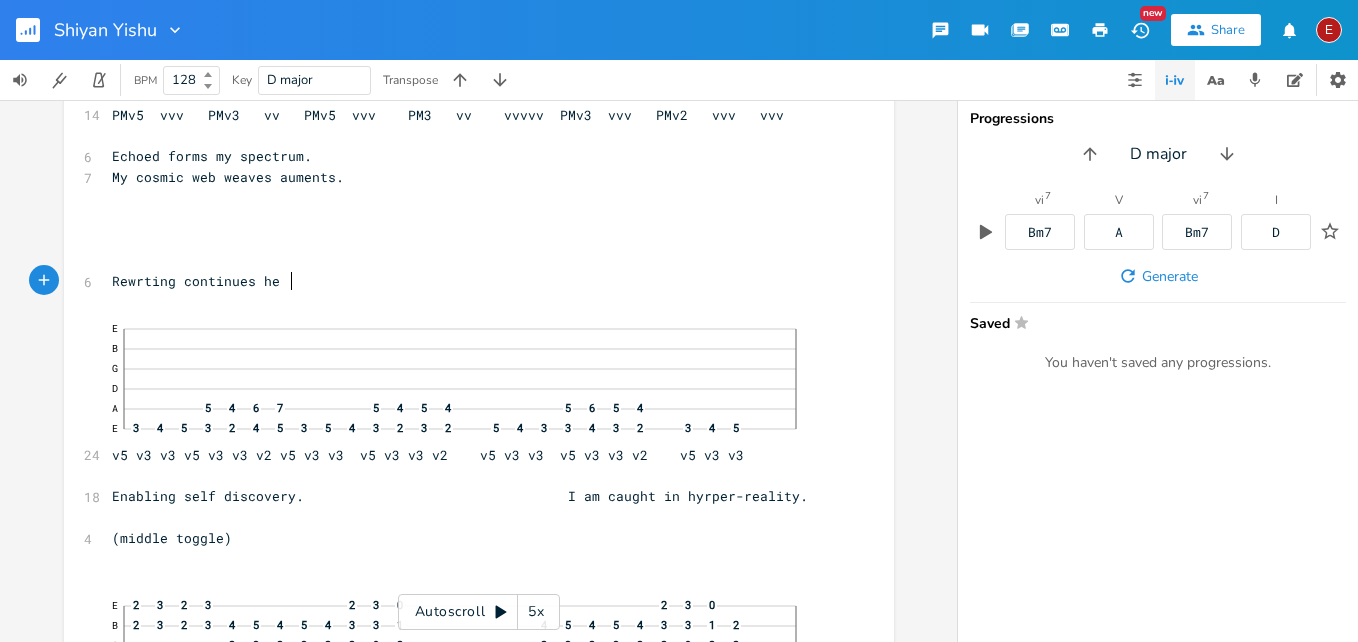 type on "ontinues hee" 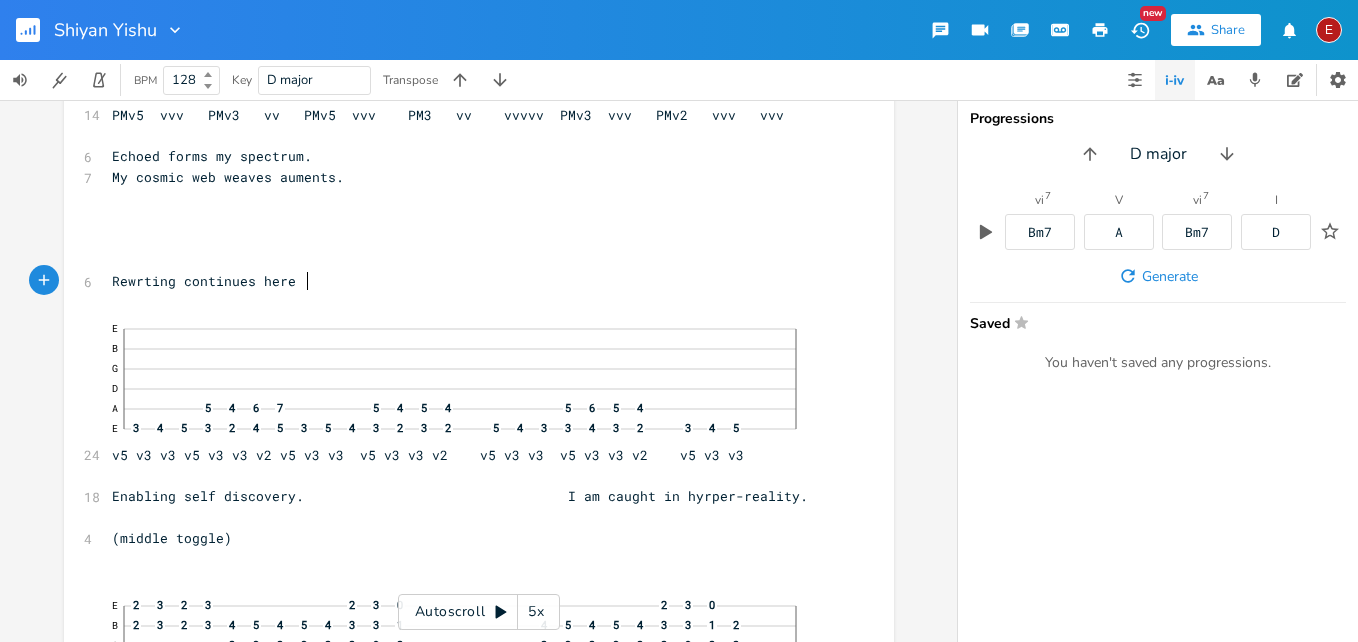 scroll, scrollTop: 0, scrollLeft: 14, axis: horizontal 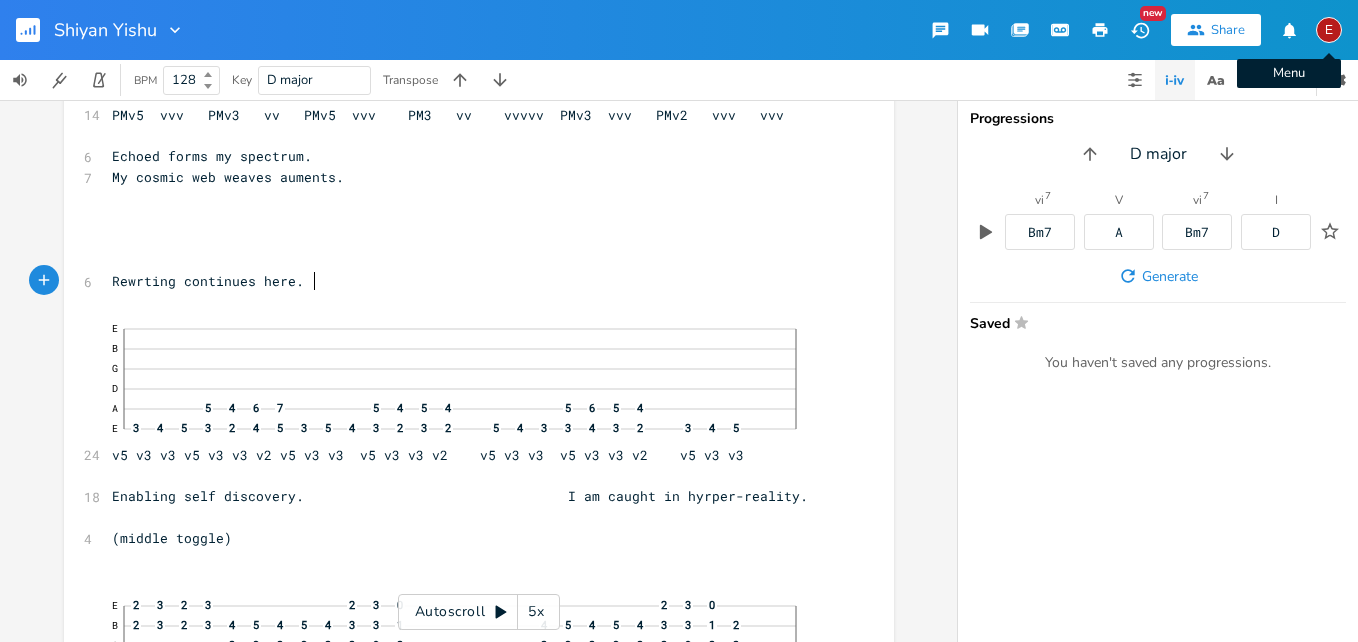 type on "re." 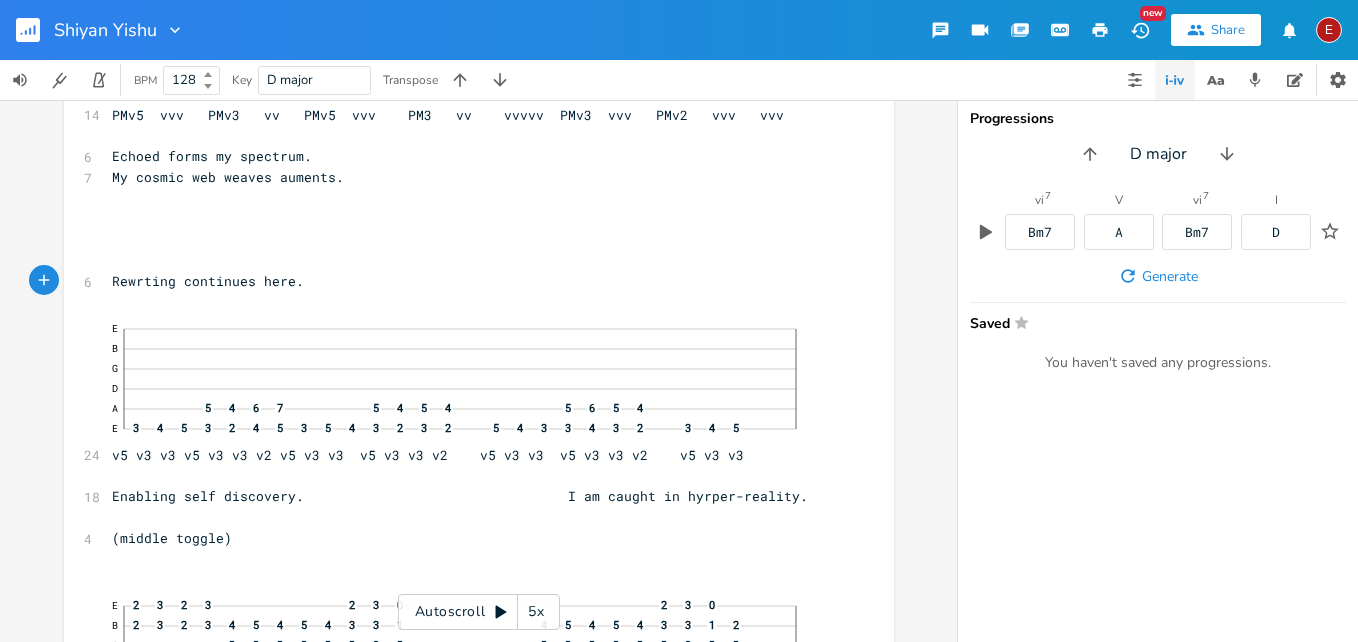 click on "E" at bounding box center (1329, 30) 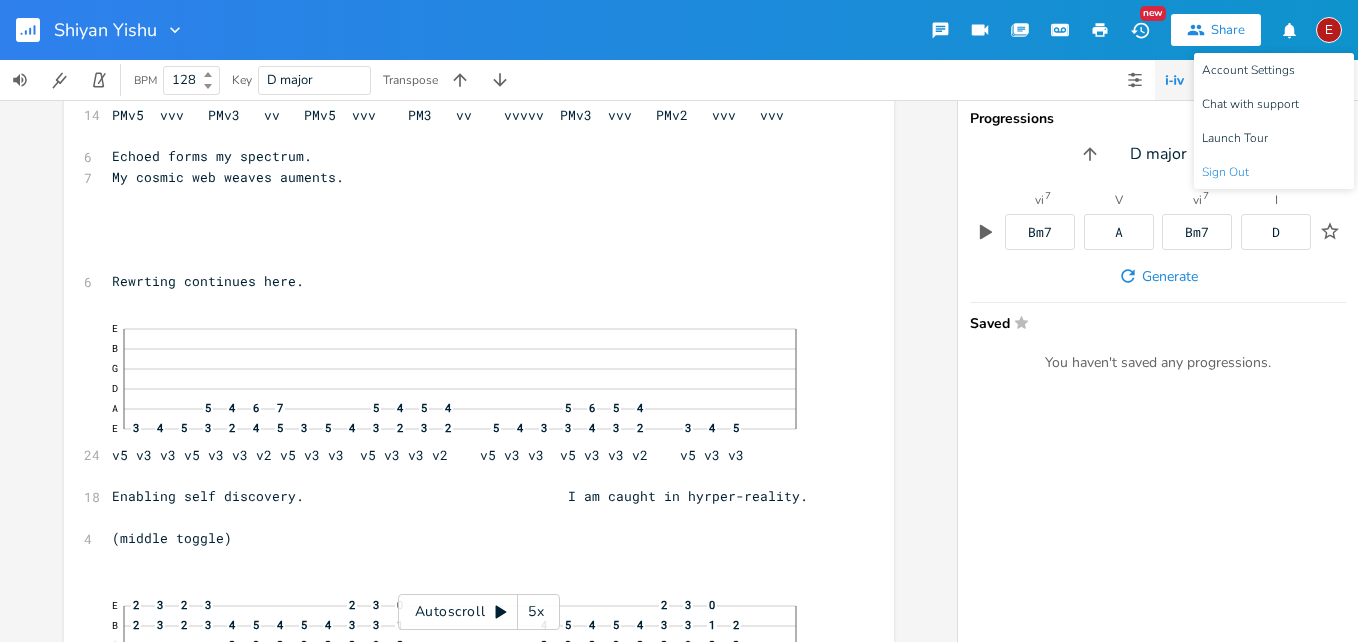 click on "Sign Out" at bounding box center (1225, 172) 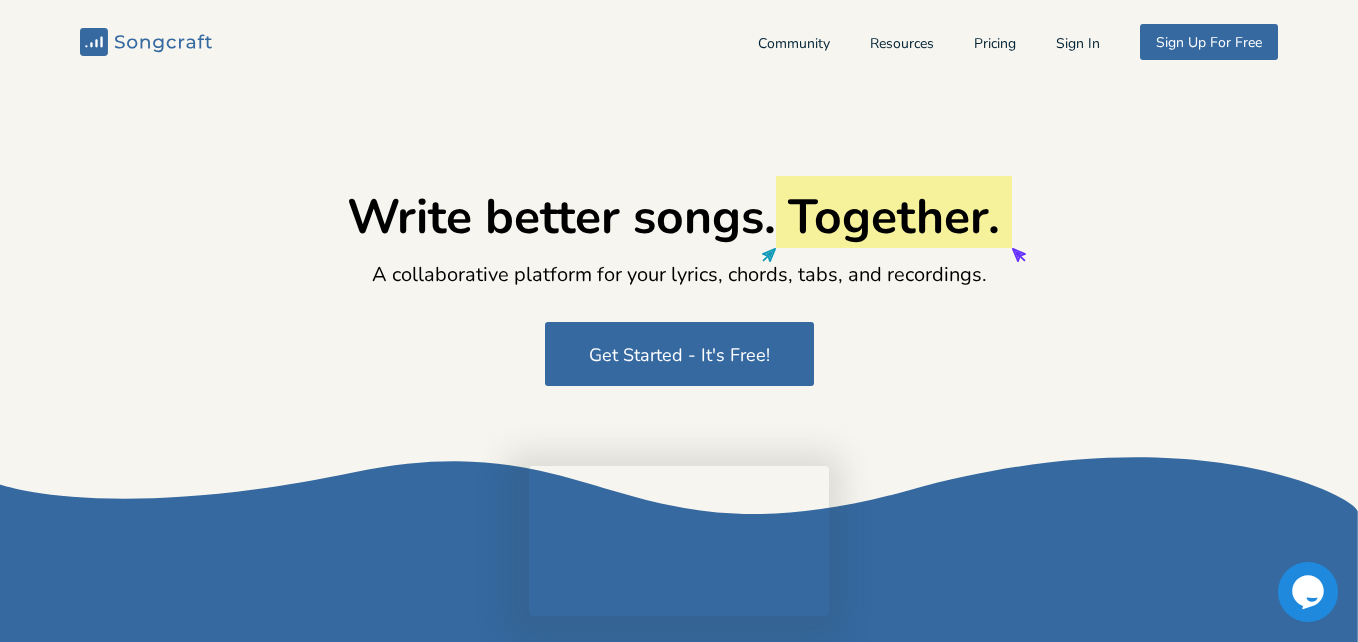 type on "edwardmccready@outlook.com" 